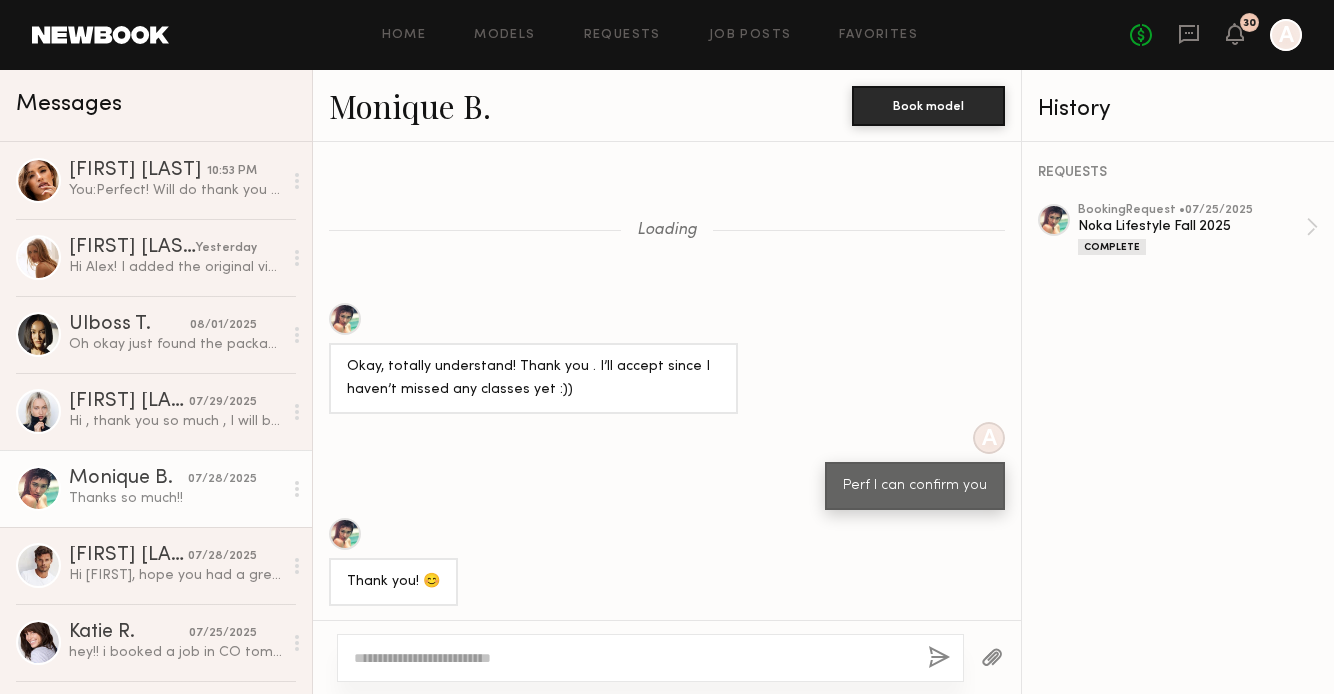 scroll, scrollTop: 0, scrollLeft: 0, axis: both 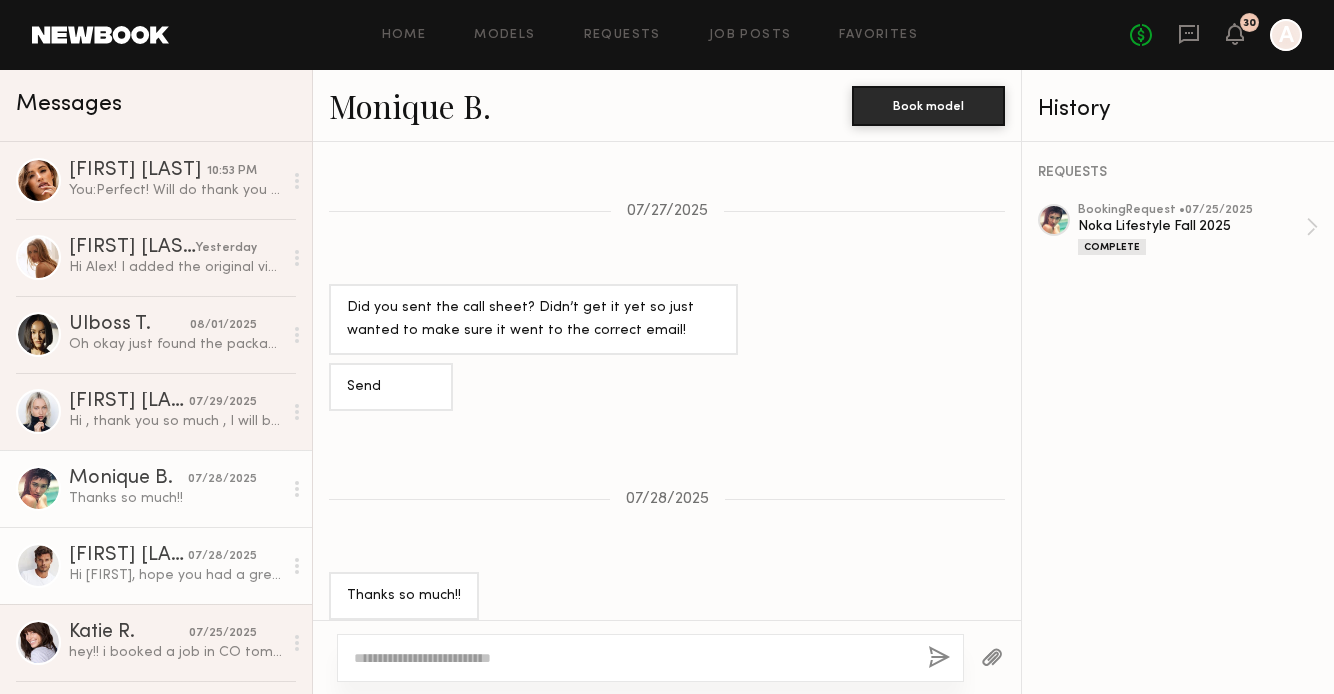 drag, startPoint x: 234, startPoint y: 509, endPoint x: 230, endPoint y: 568, distance: 59.135437 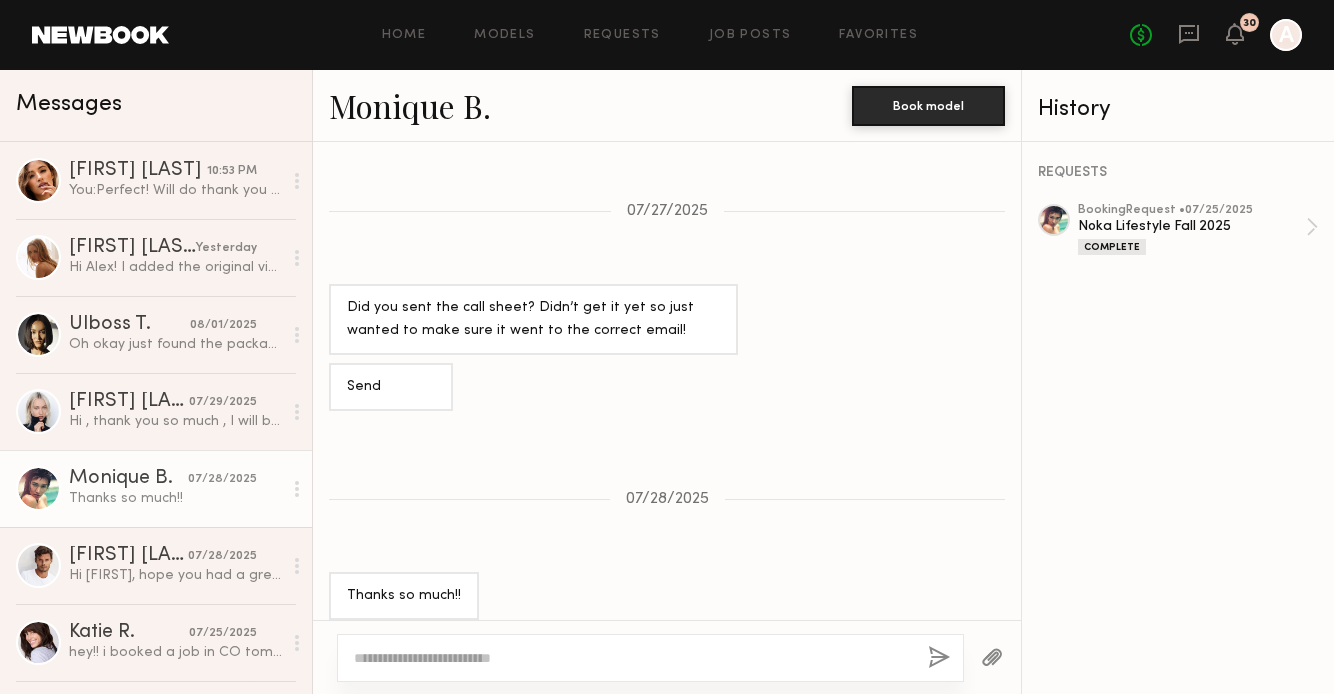 click on "Messages" 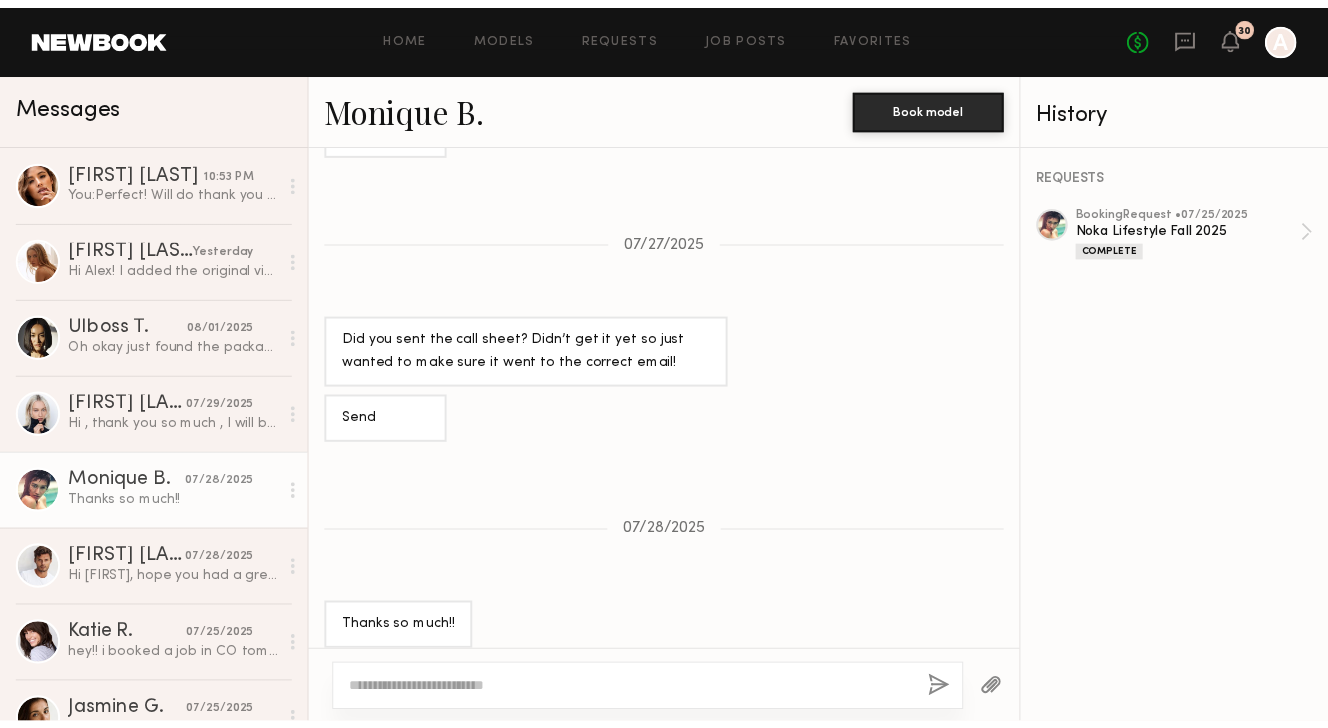 scroll, scrollTop: 1403, scrollLeft: 0, axis: vertical 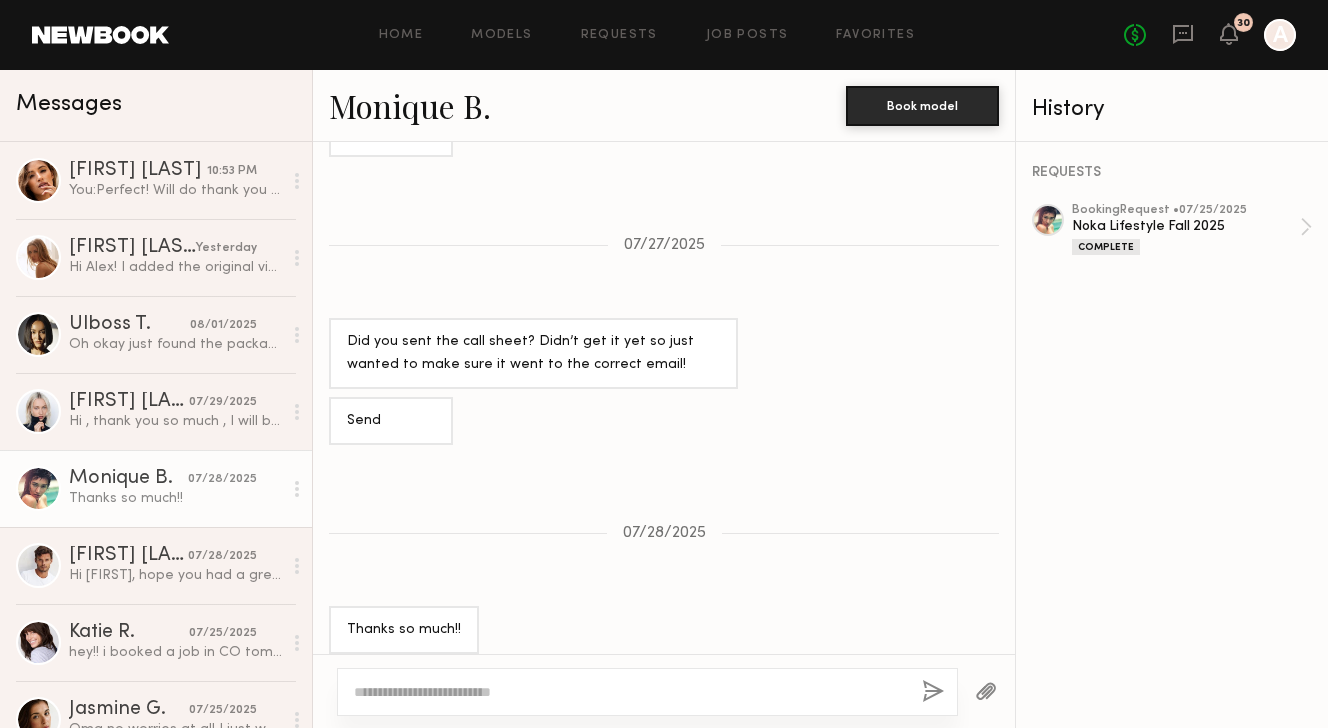 click on "Thanks so much!!" 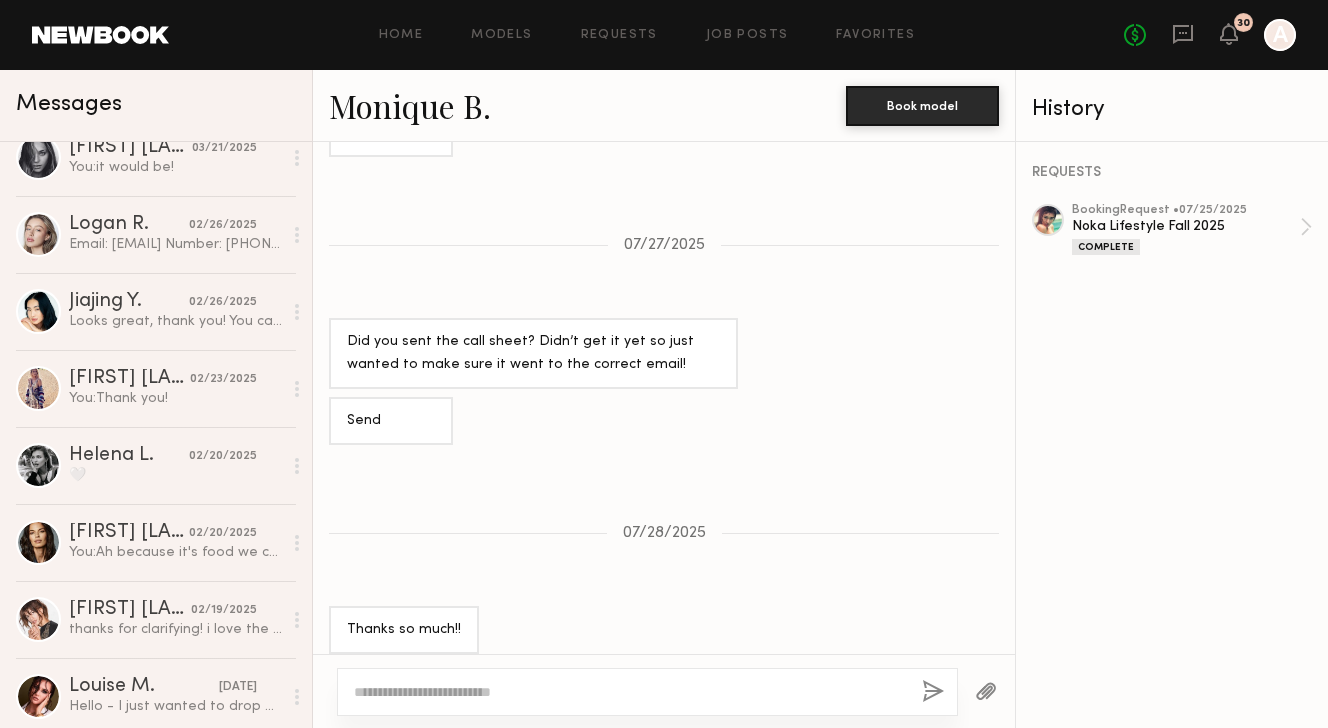 scroll, scrollTop: 3081, scrollLeft: 0, axis: vertical 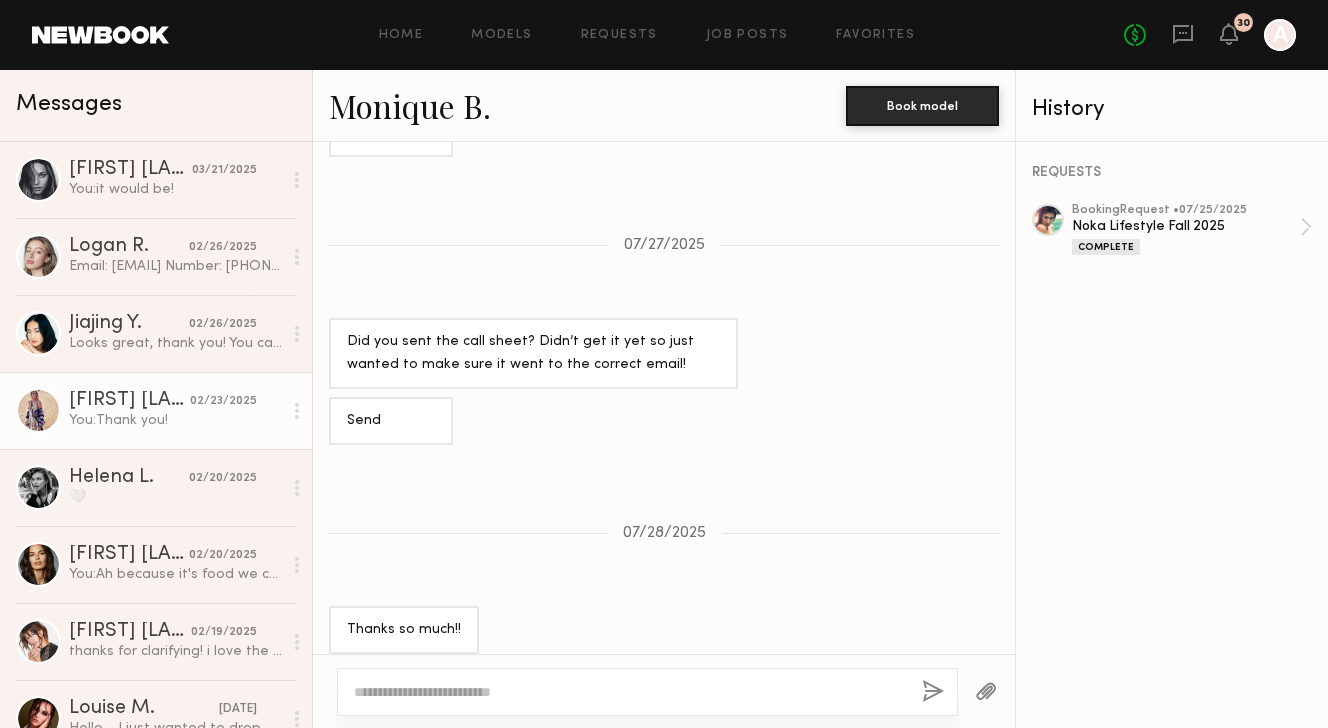 click on "You:  Thank you!" 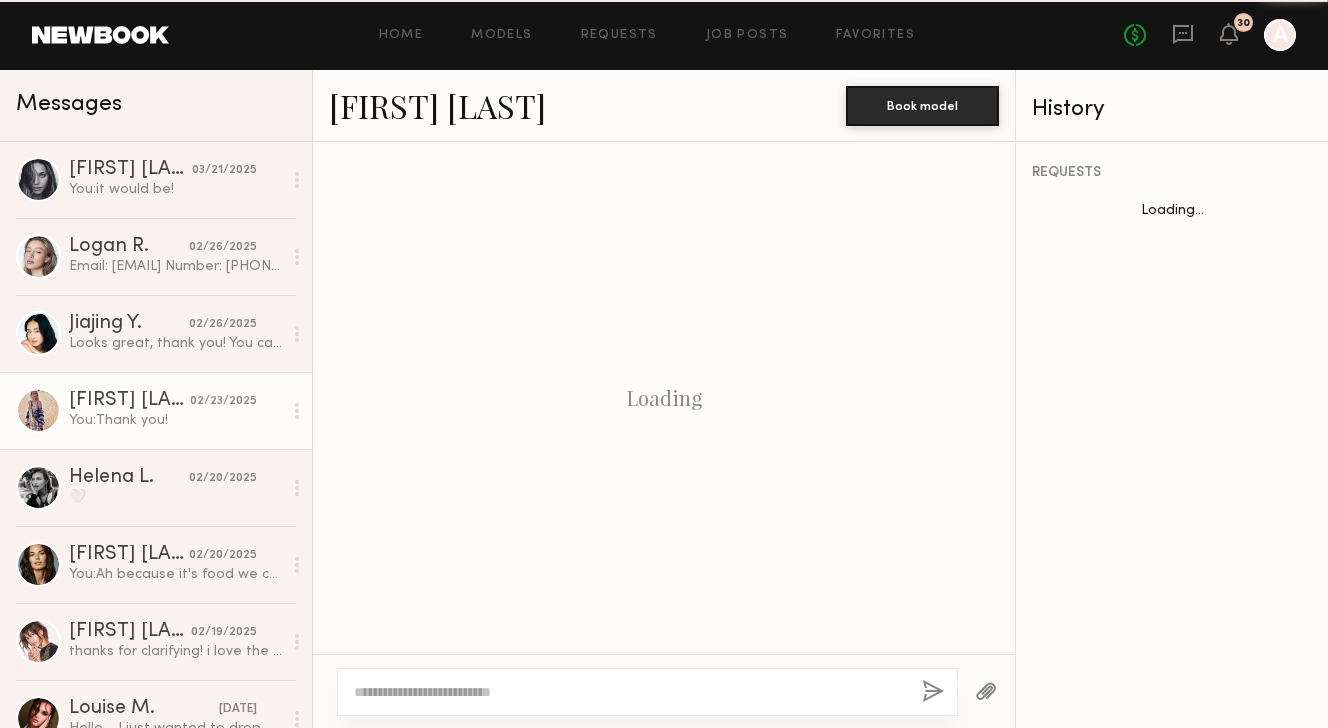 scroll, scrollTop: 1846, scrollLeft: 0, axis: vertical 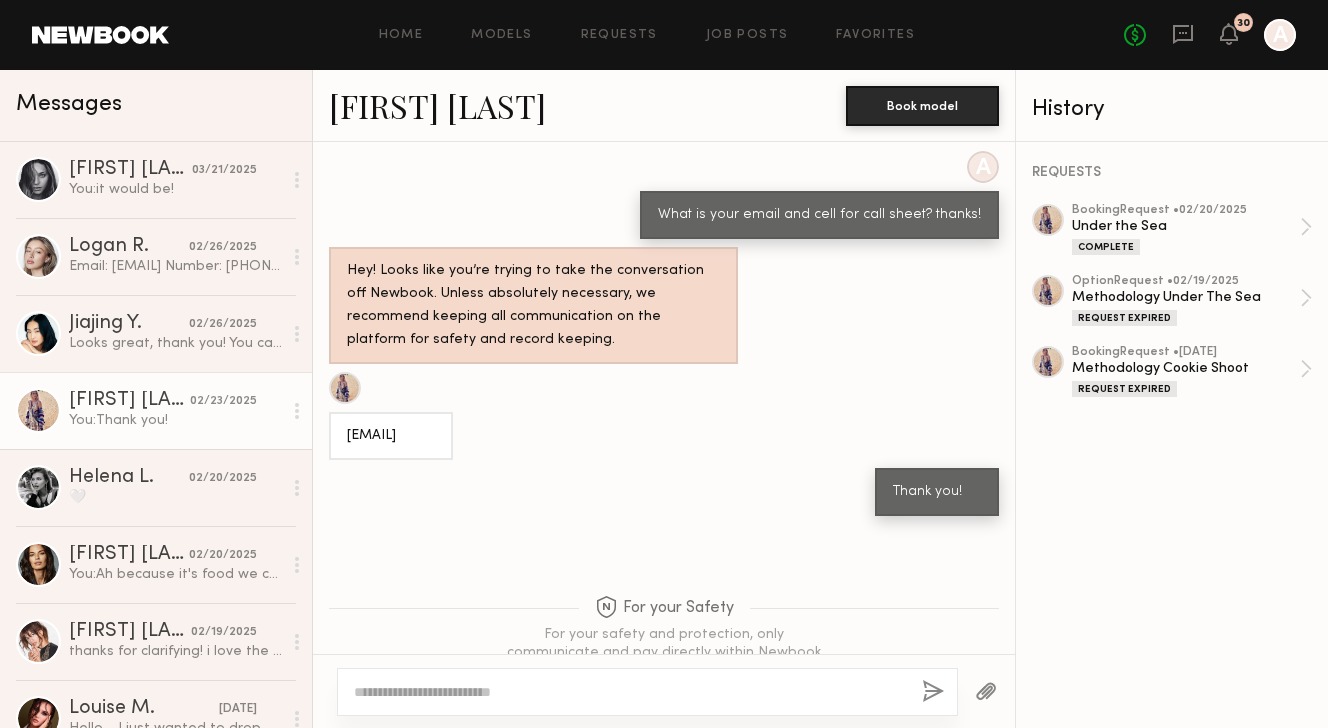 click 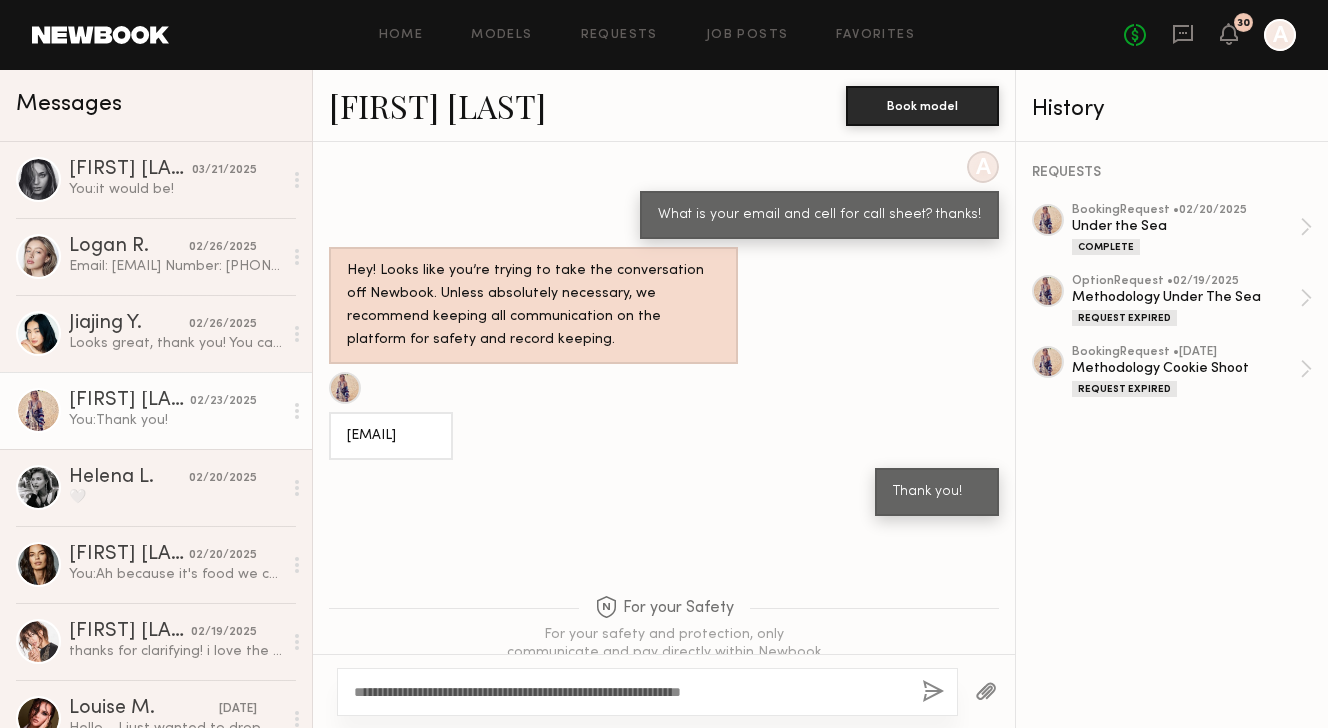 type on "**********" 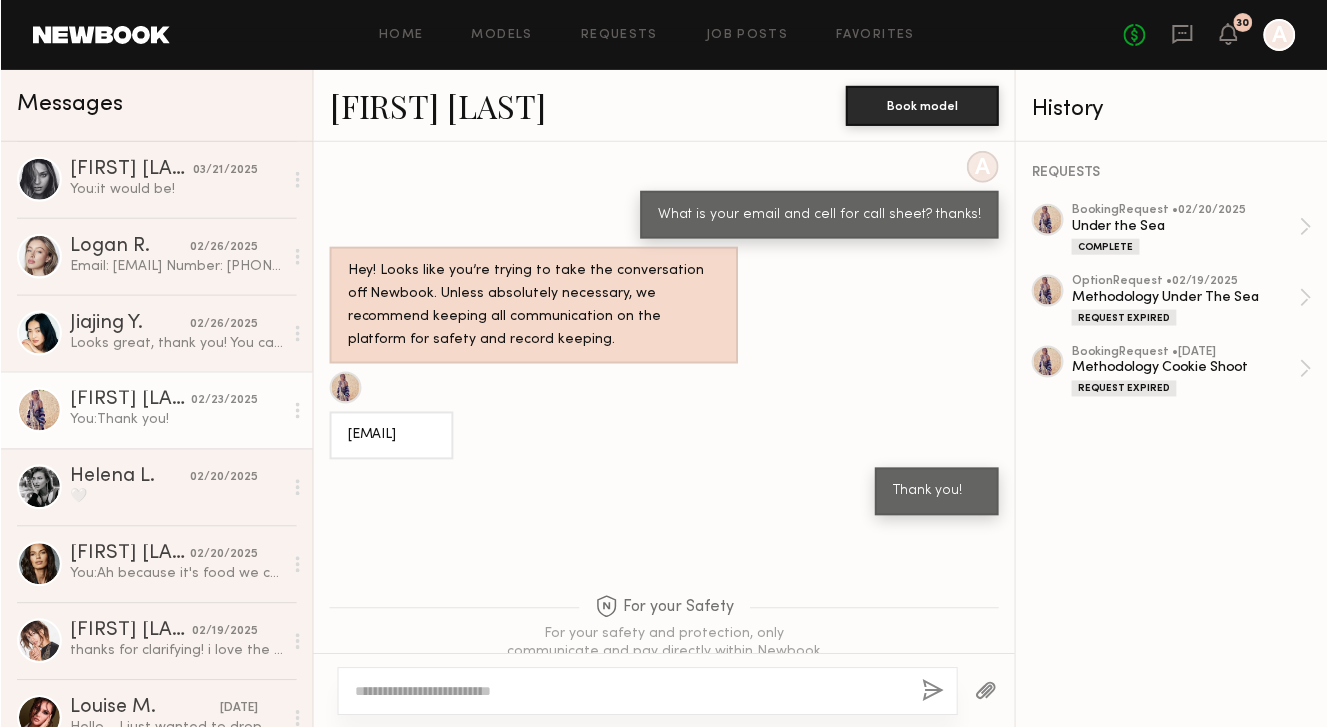 scroll, scrollTop: 2269, scrollLeft: 0, axis: vertical 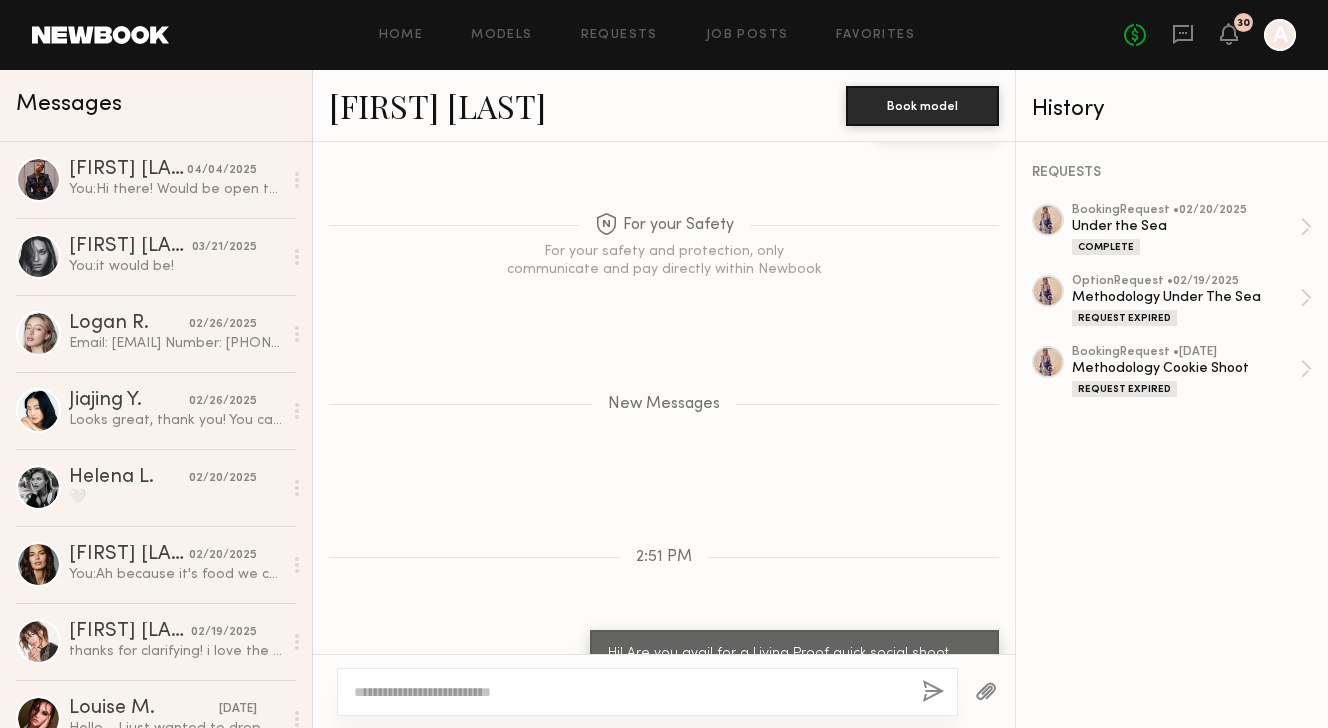 click on "[FIRST] [LAST]" 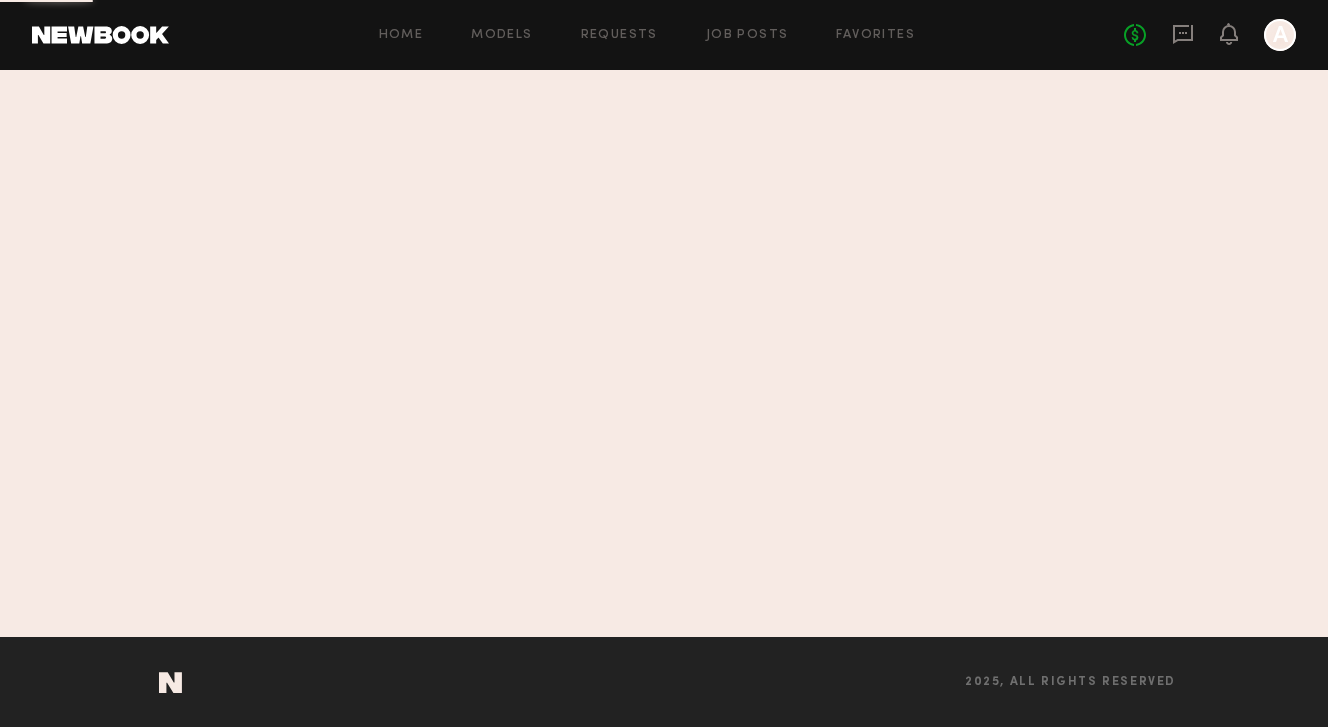 scroll, scrollTop: 0, scrollLeft: 0, axis: both 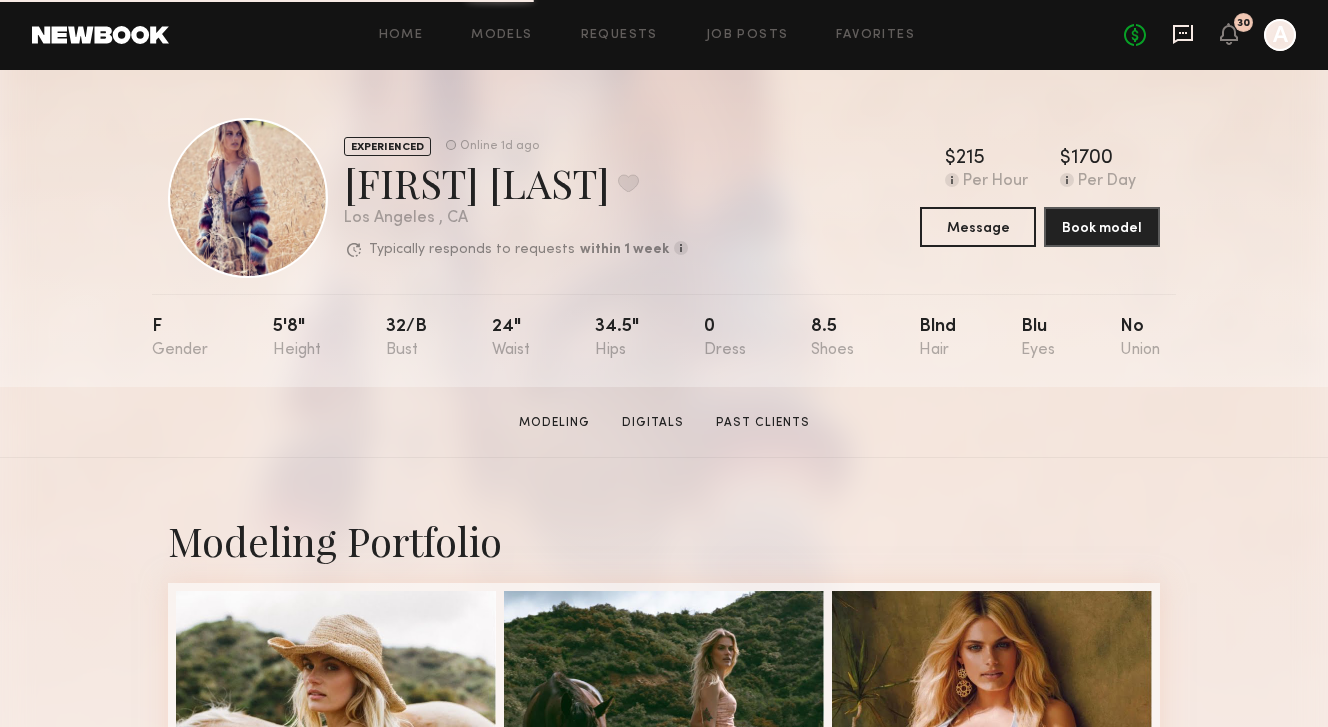 click 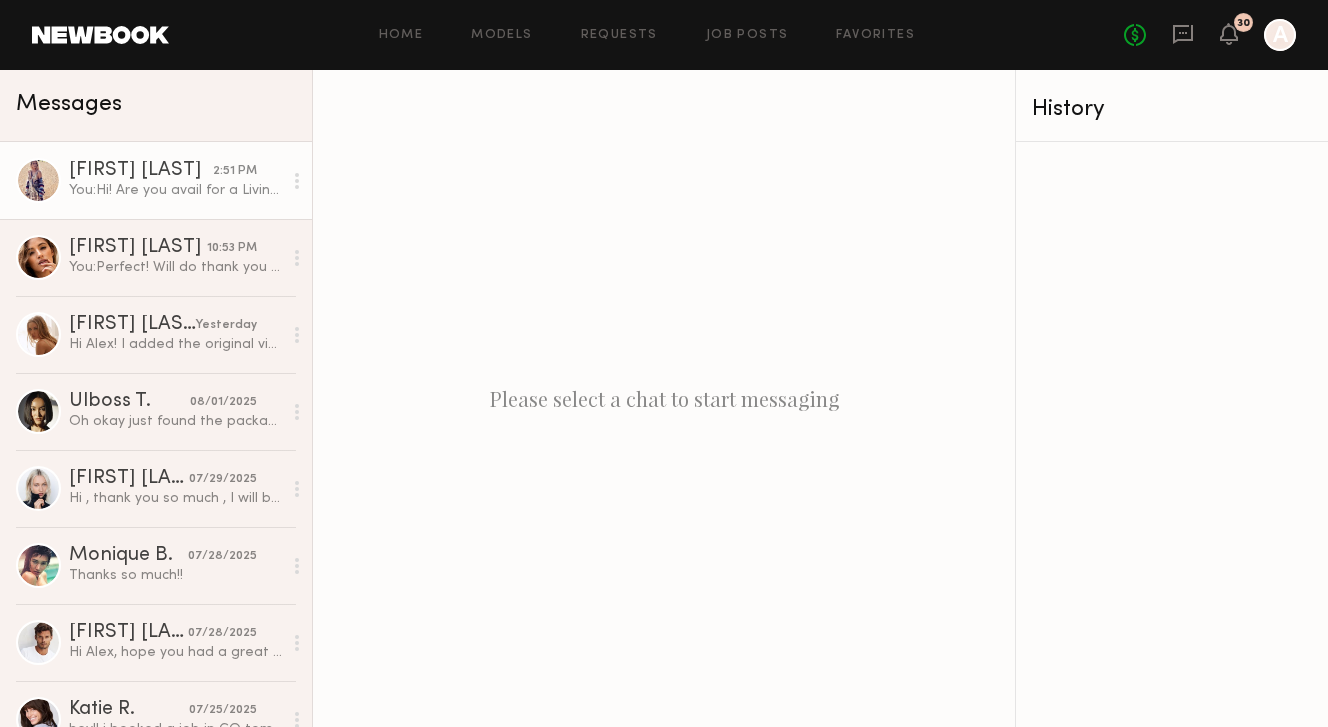 click on "[FIRST] [LAST] 2:51 PM You: Hi! Are you avail for a Living Proof quick social shoot tomorrow?" 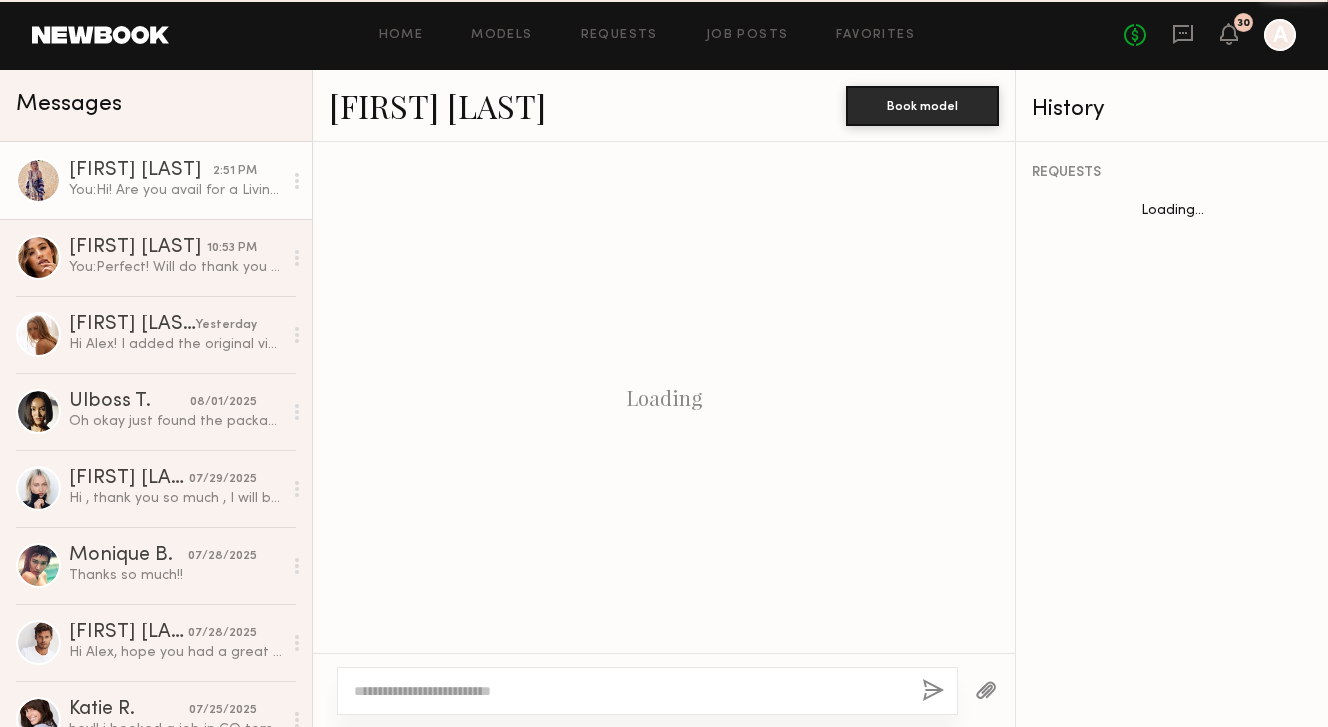 scroll, scrollTop: 2117, scrollLeft: 0, axis: vertical 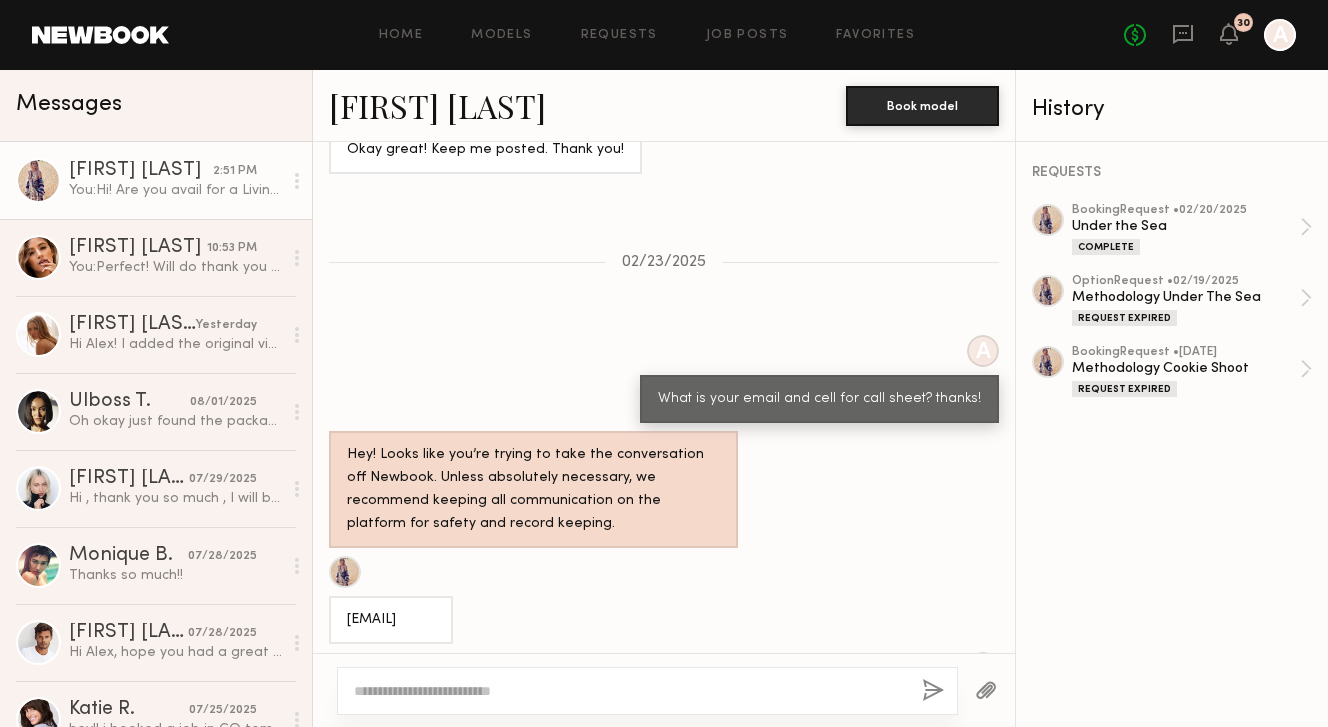 drag, startPoint x: 918, startPoint y: 534, endPoint x: 871, endPoint y: 590, distance: 73.109505 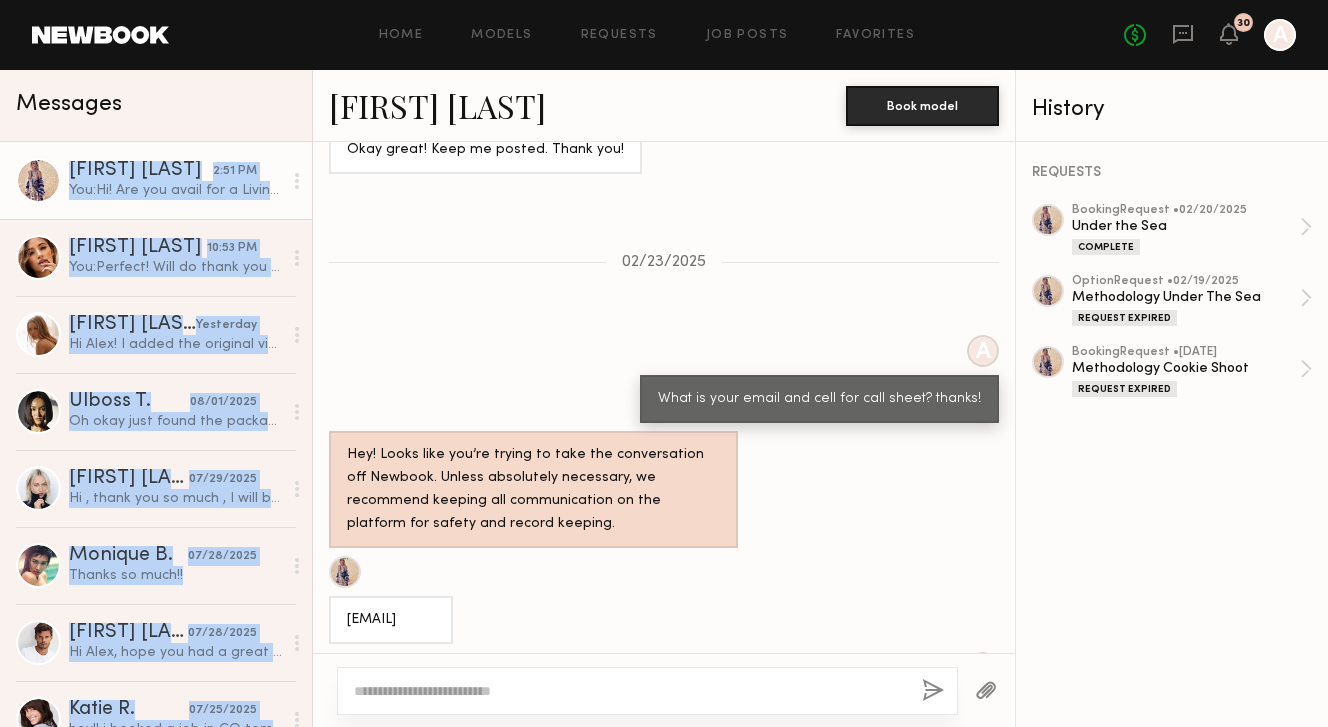 drag, startPoint x: 200, startPoint y: 120, endPoint x: 196, endPoint y: 752, distance: 632.01263 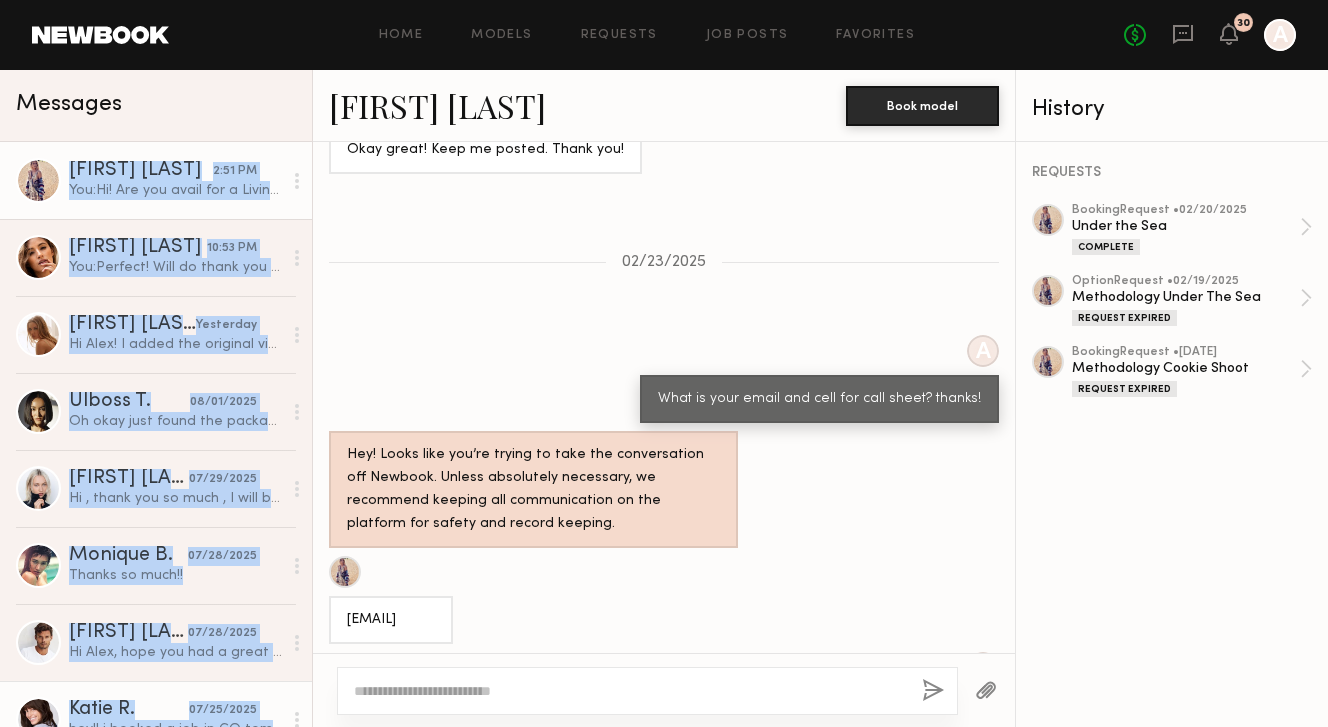 click on "[FIRST] [LAST] [DATE]" 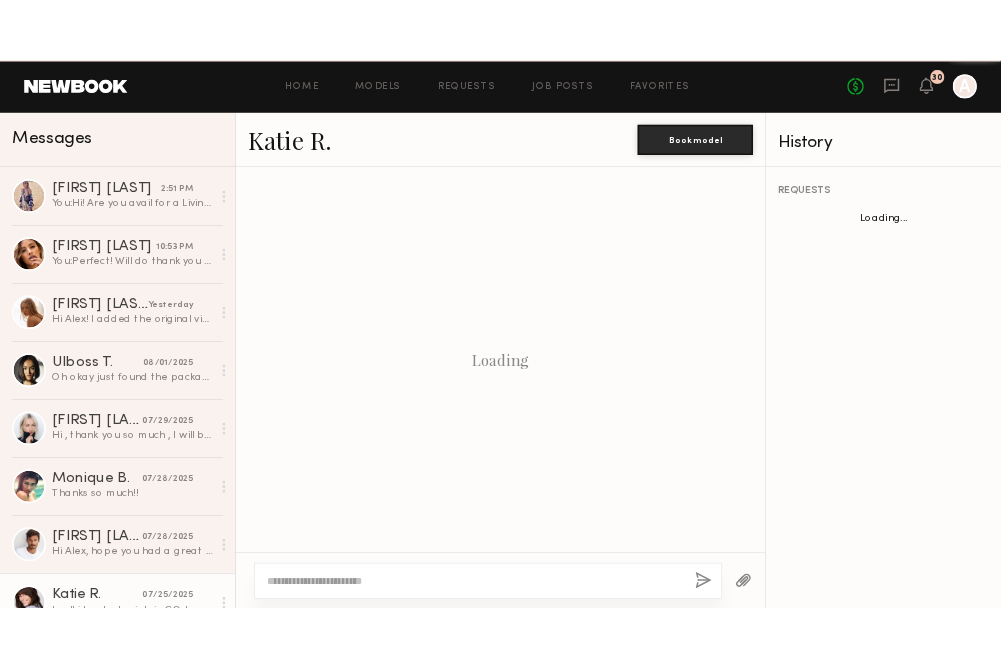 scroll, scrollTop: 1371, scrollLeft: 0, axis: vertical 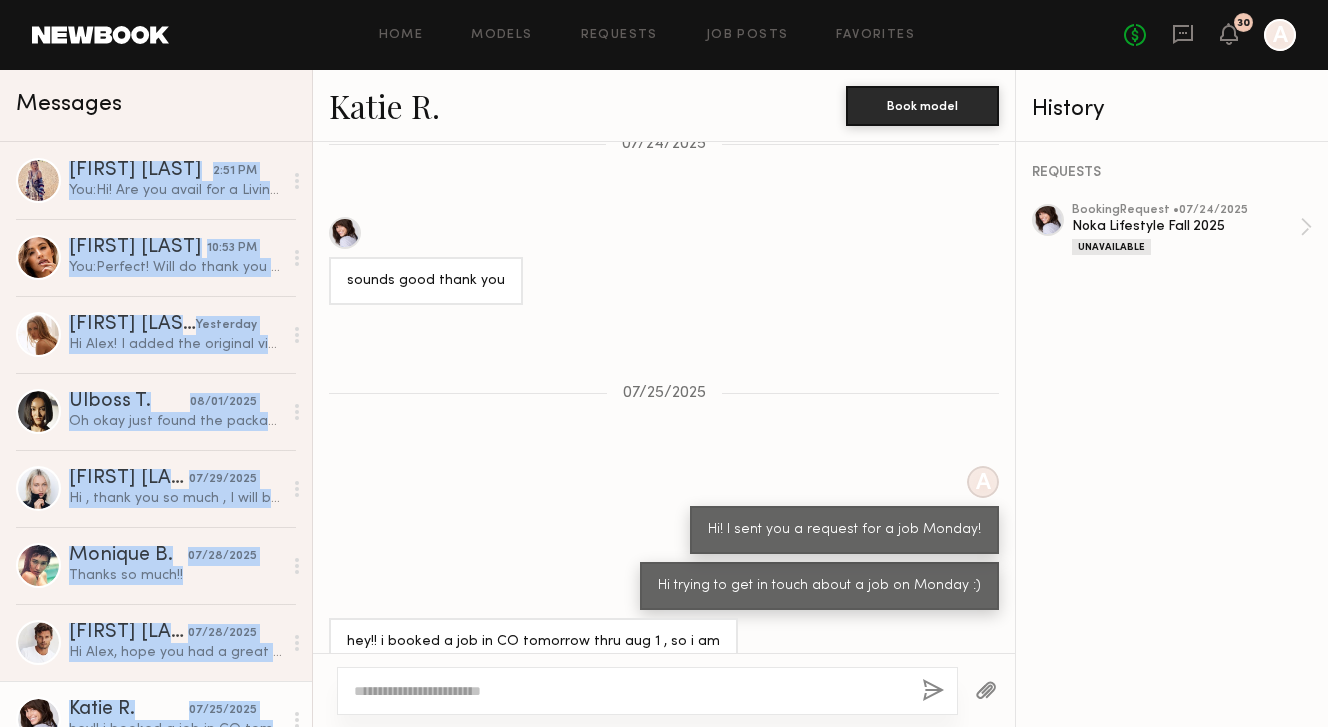 drag, startPoint x: 105, startPoint y: 127, endPoint x: 57, endPoint y: 759, distance: 633.8202 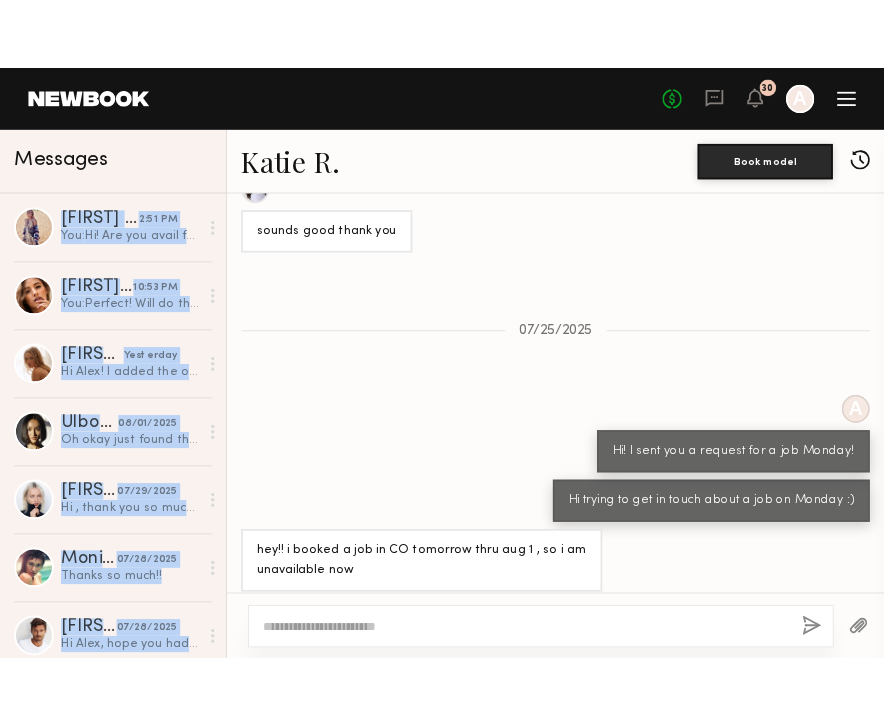 scroll, scrollTop: 1276, scrollLeft: 0, axis: vertical 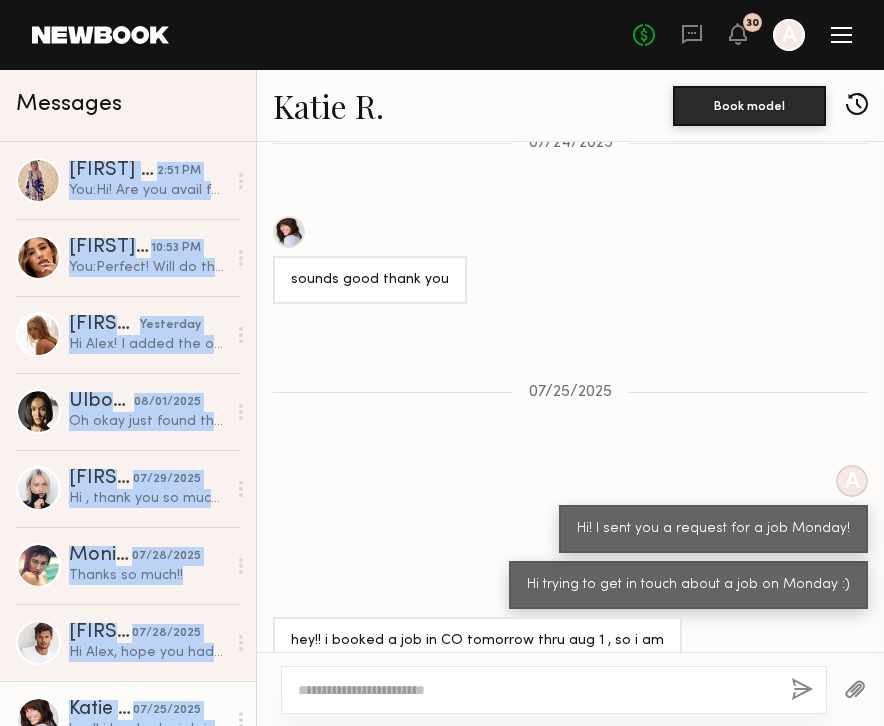 click on "Messages" 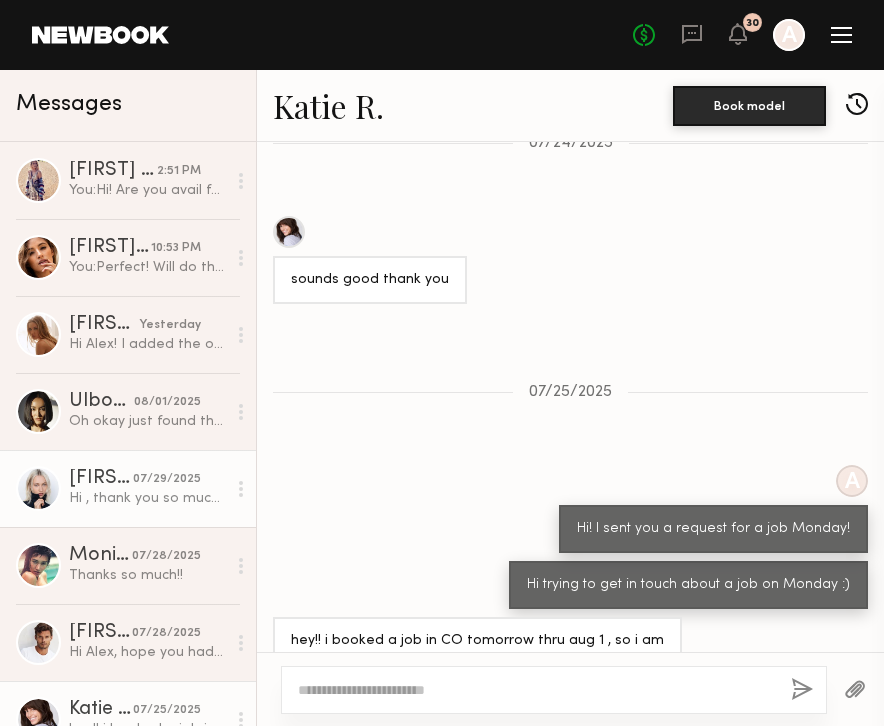 click on "[FIRST] [LAST] [DATE] Hi , thank you so much , I will be at home after 4pm only. And will do content within a week." 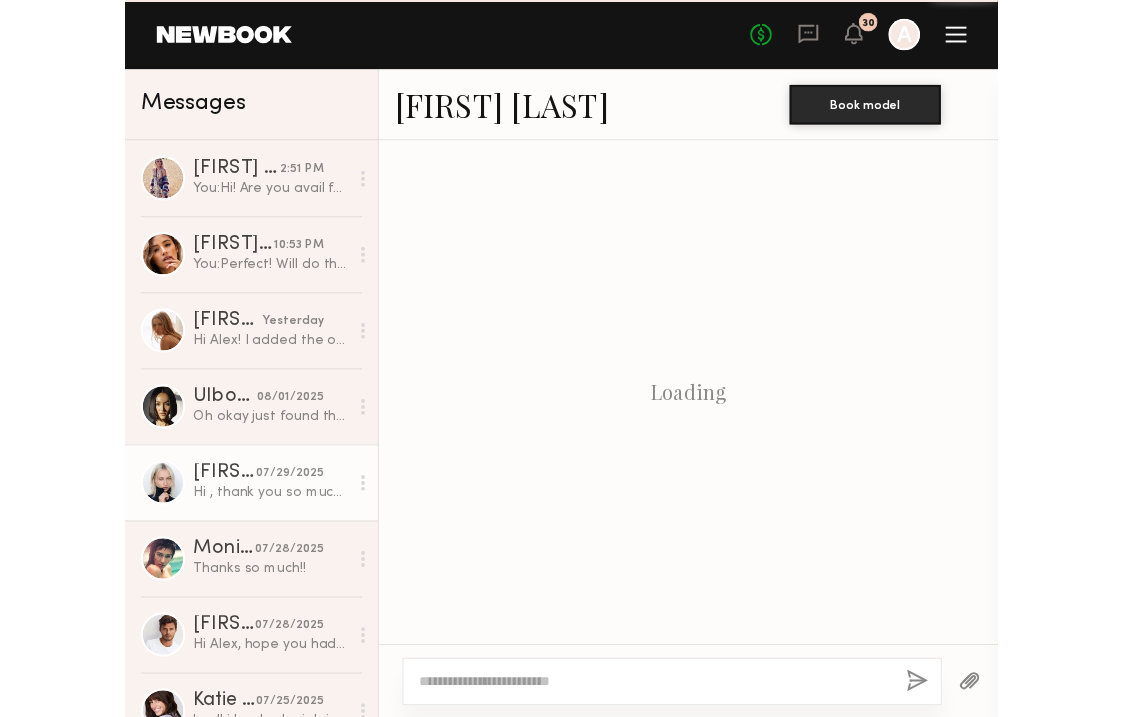 scroll, scrollTop: 513, scrollLeft: 0, axis: vertical 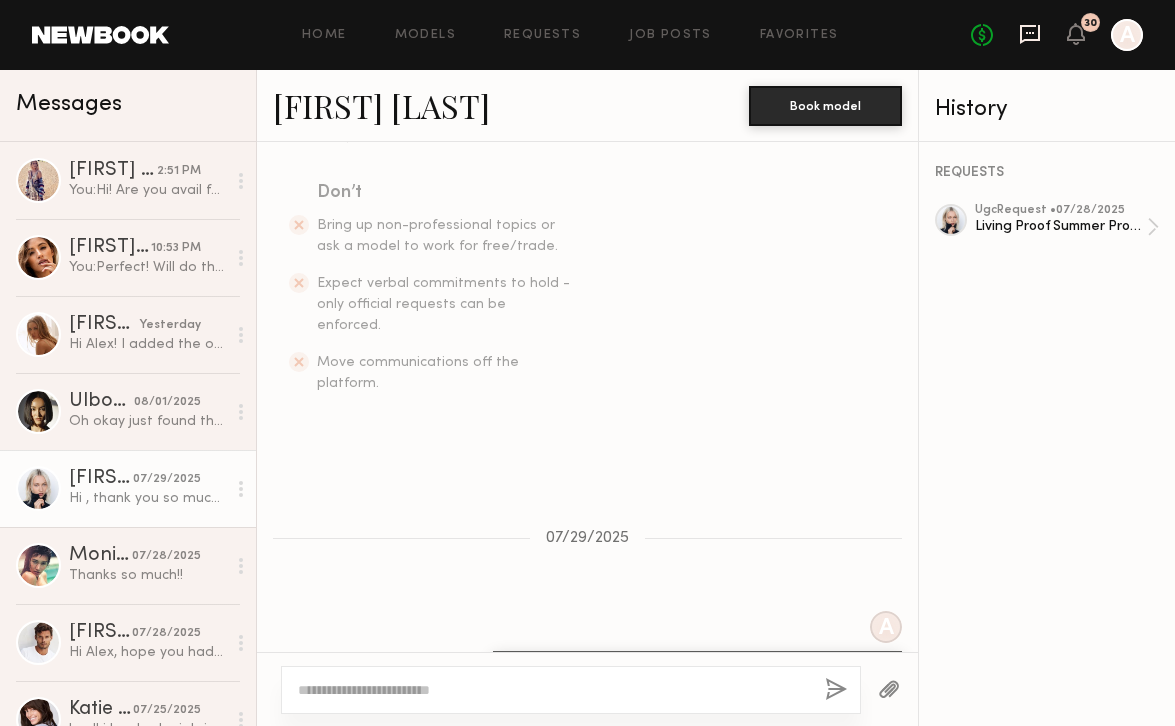 click 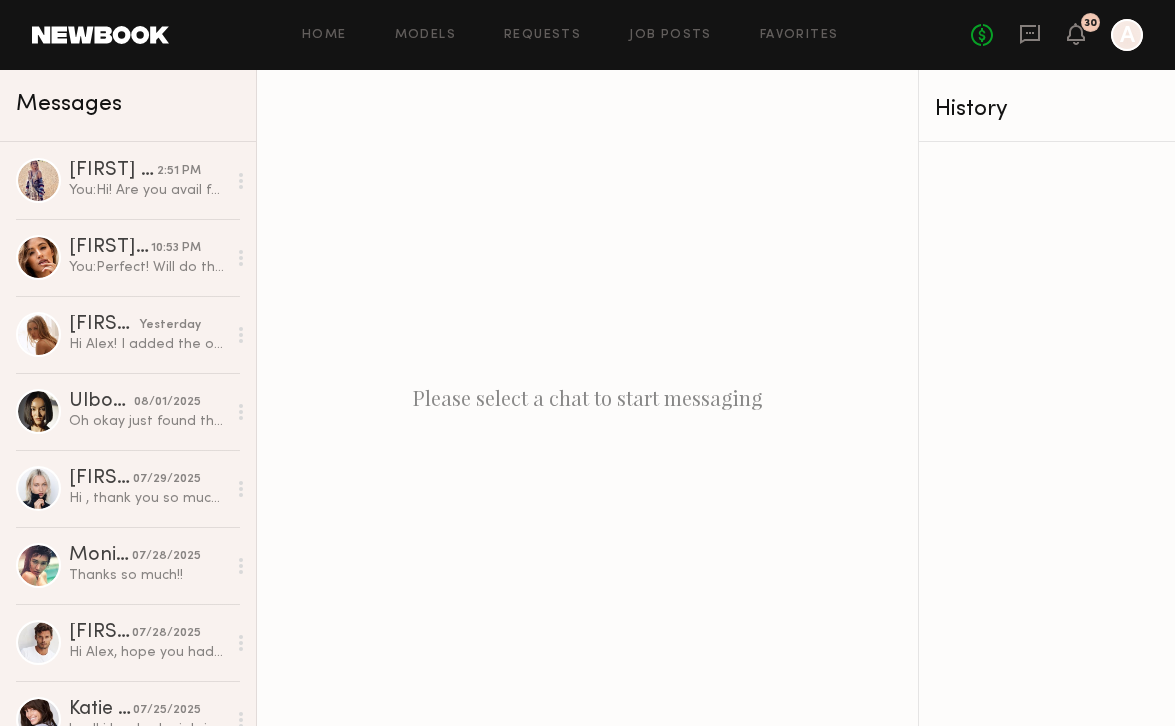 click on "Messages" 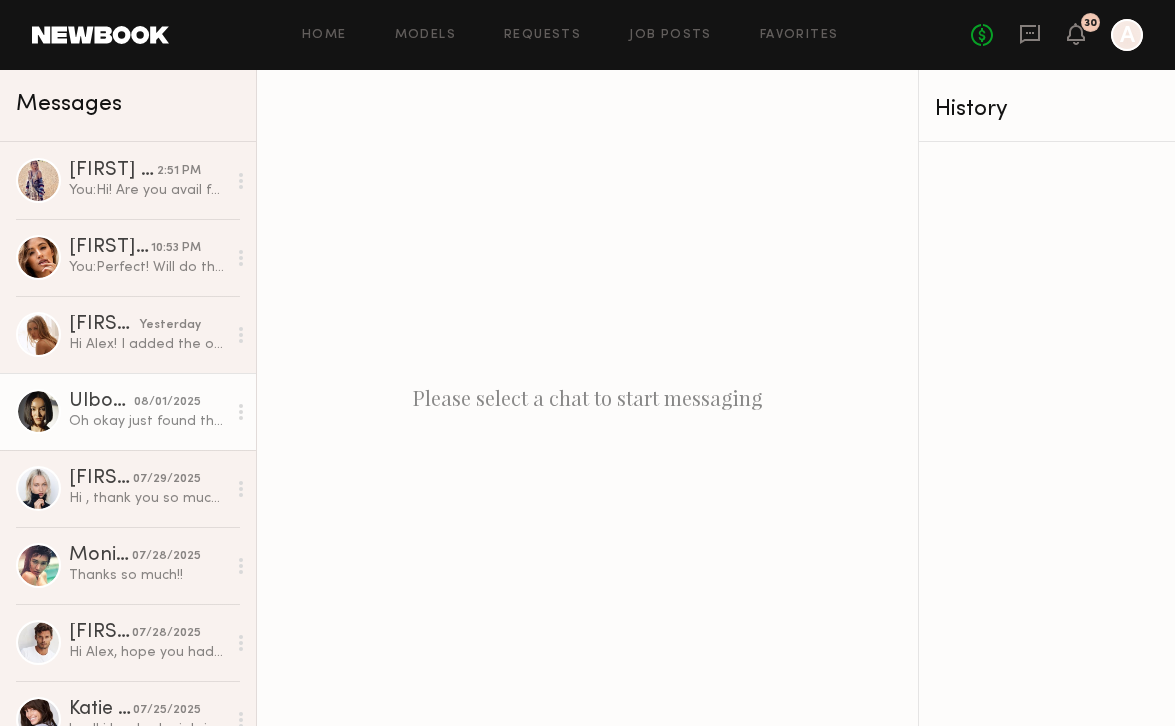 drag, startPoint x: 9, startPoint y: 342, endPoint x: 9, endPoint y: 391, distance: 49 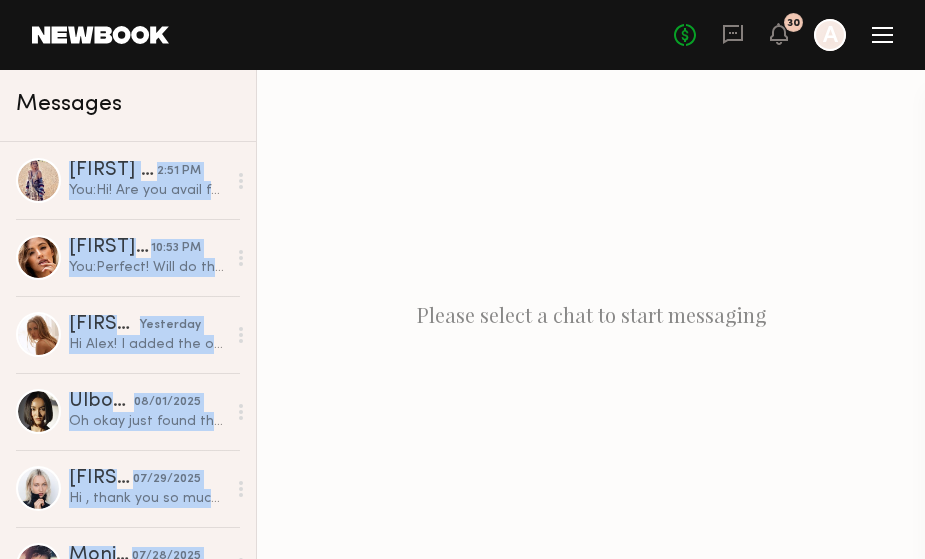drag, startPoint x: 170, startPoint y: 102, endPoint x: 163, endPoint y: 627, distance: 525.0467 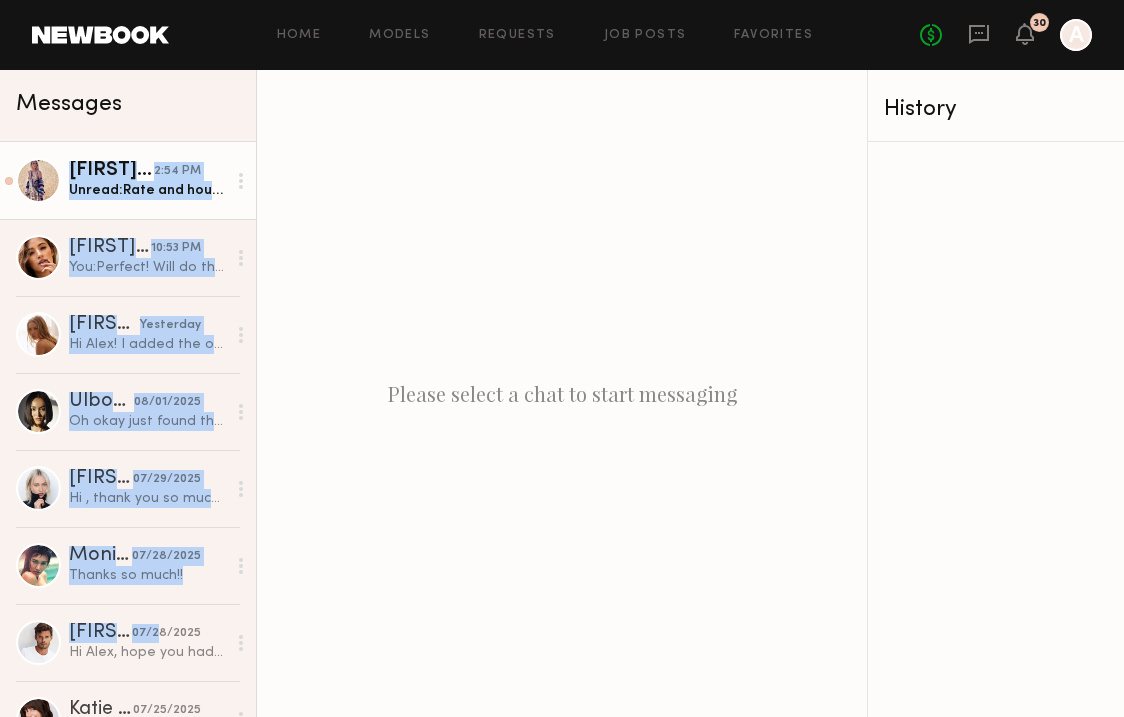 click on "[FIRST] [LAST] 2:54 PM Unread: Rate and hours? I can be available" 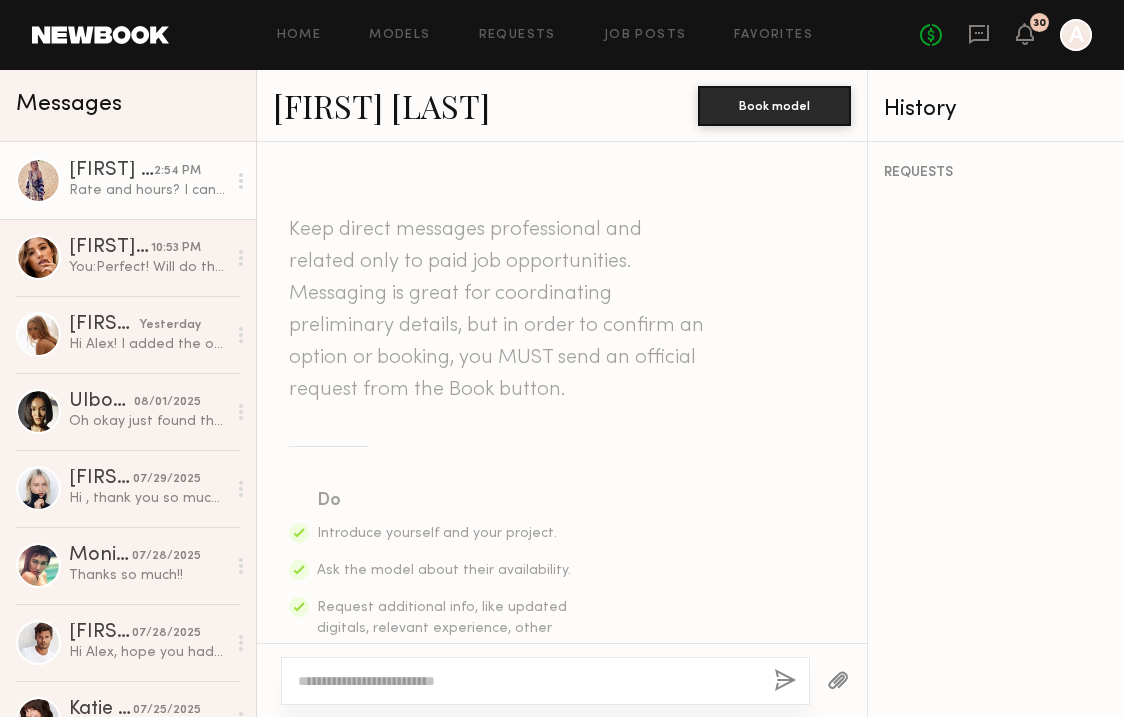 scroll, scrollTop: 2277, scrollLeft: 0, axis: vertical 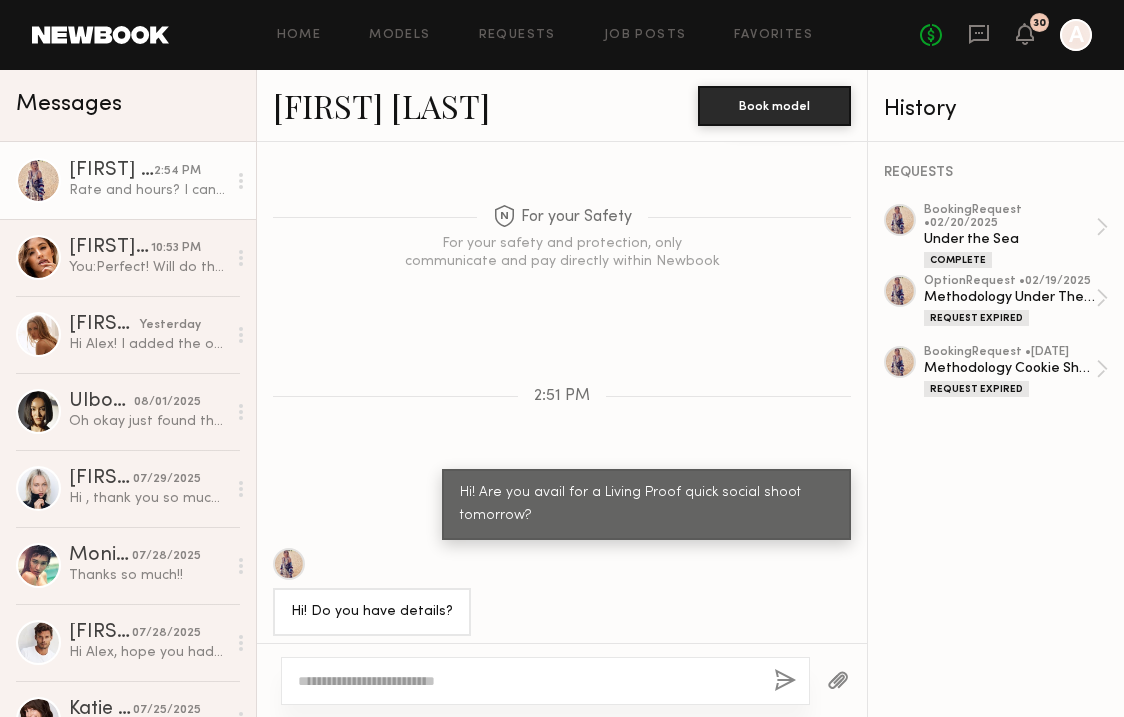 click 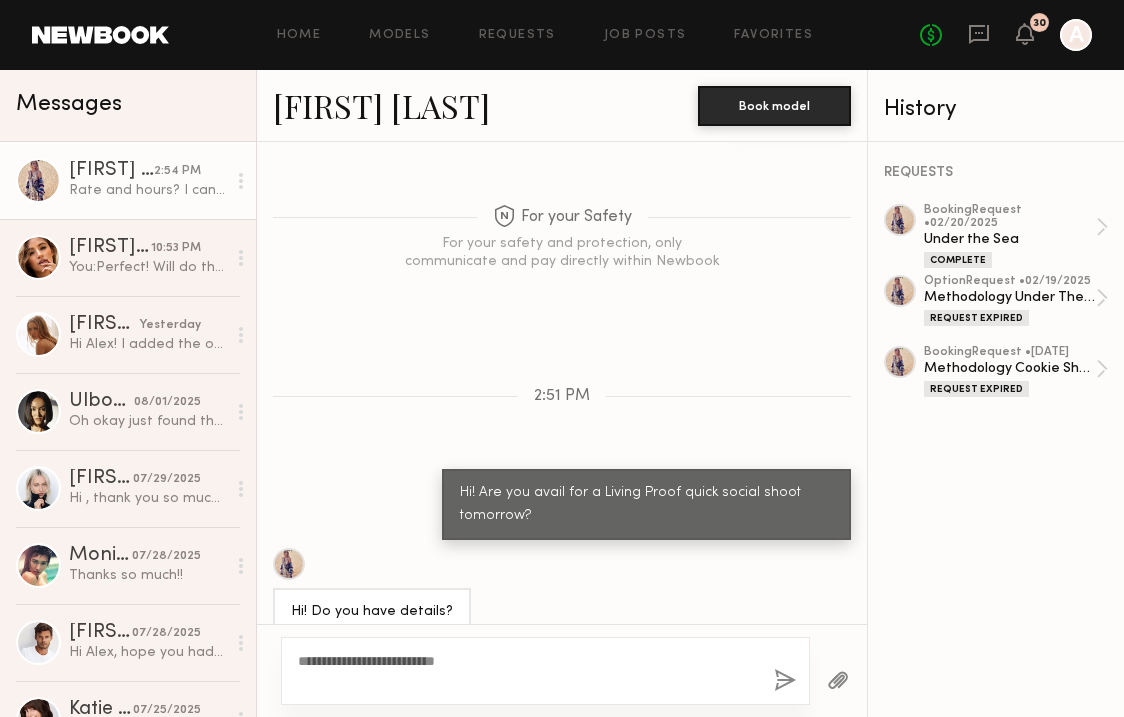 type on "**********" 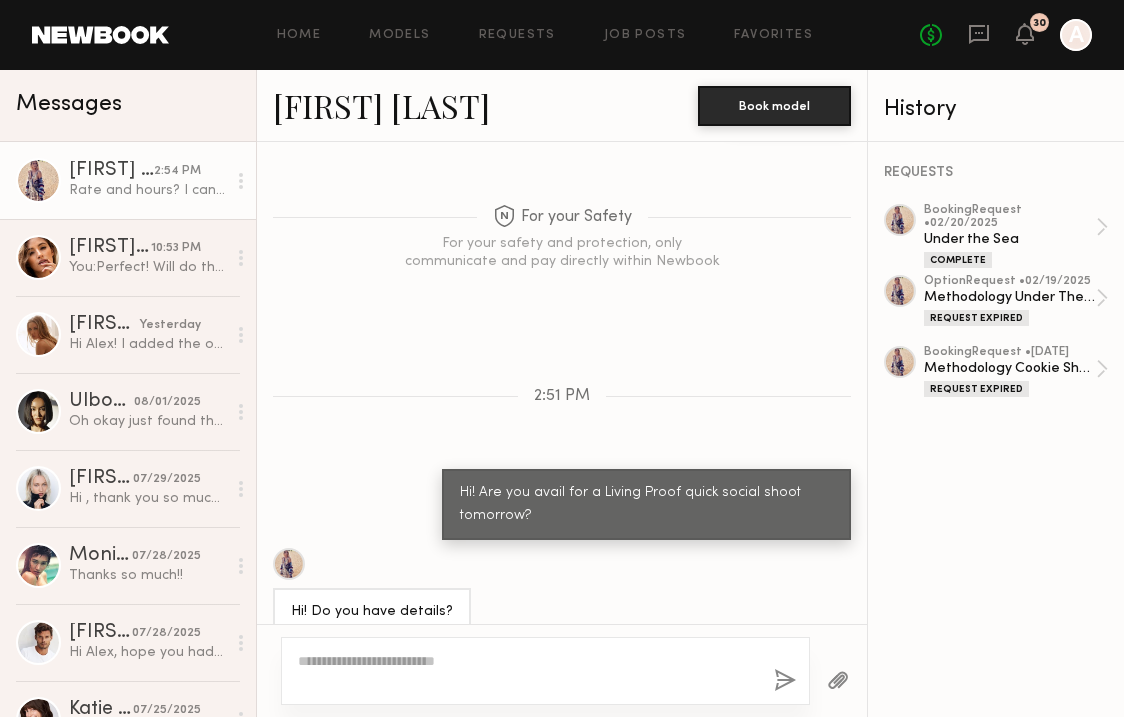 scroll, scrollTop: 2485, scrollLeft: 0, axis: vertical 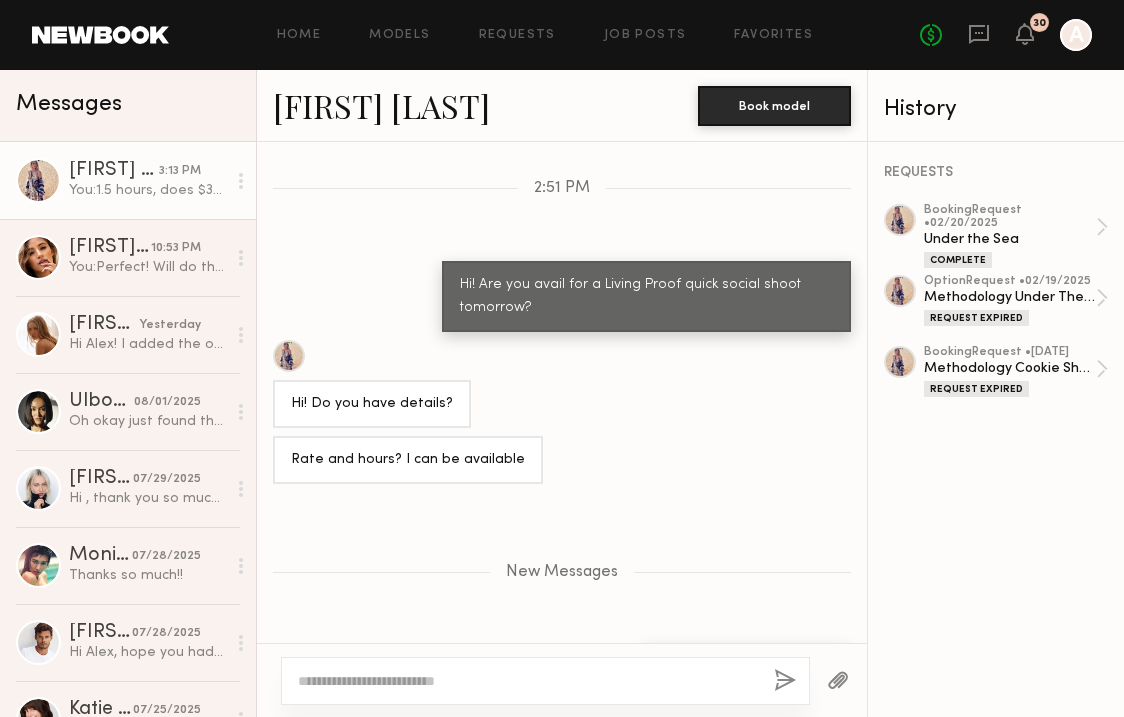 click 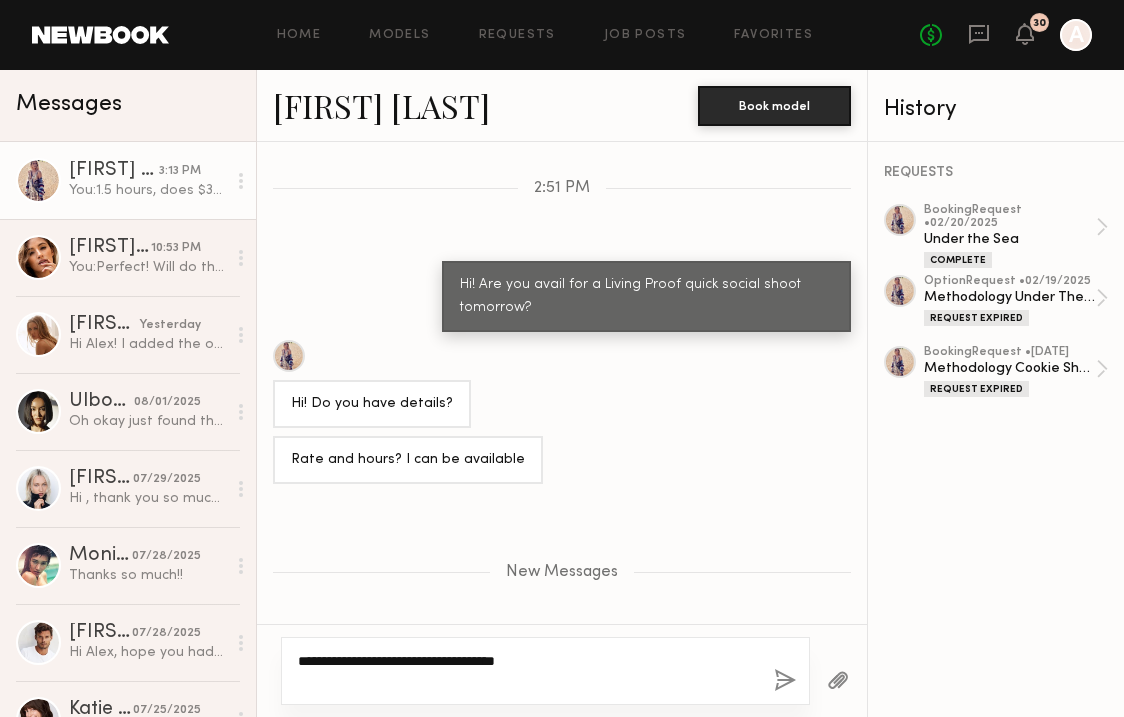 click on "**********" 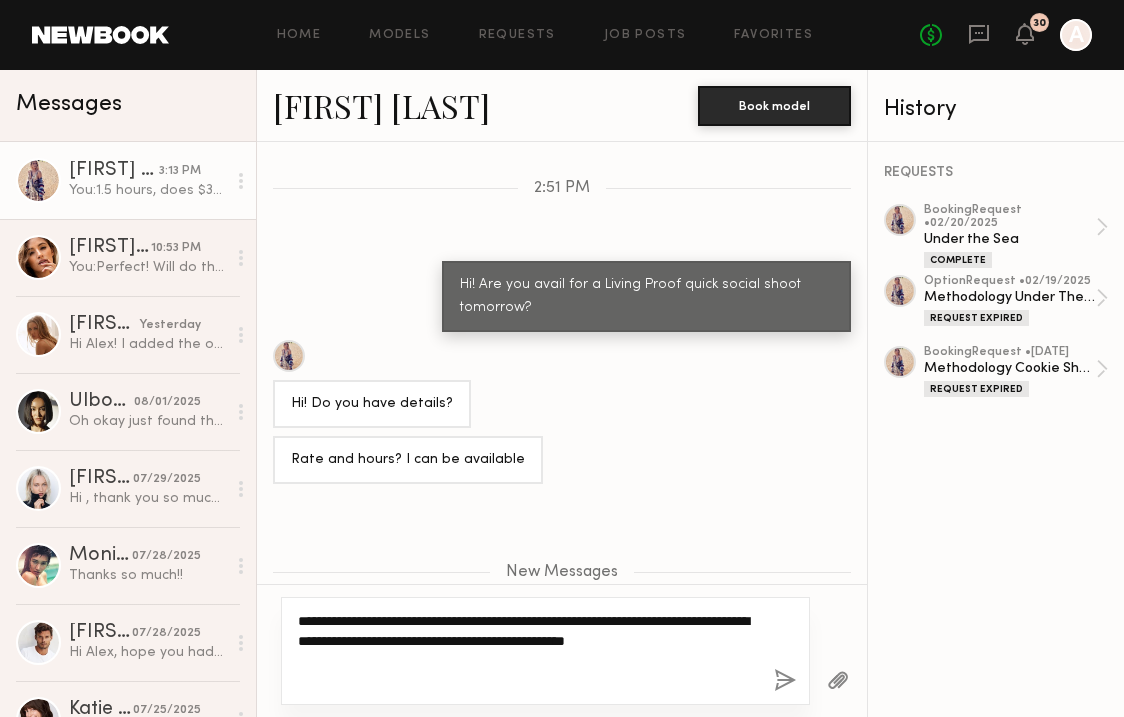 type on "**********" 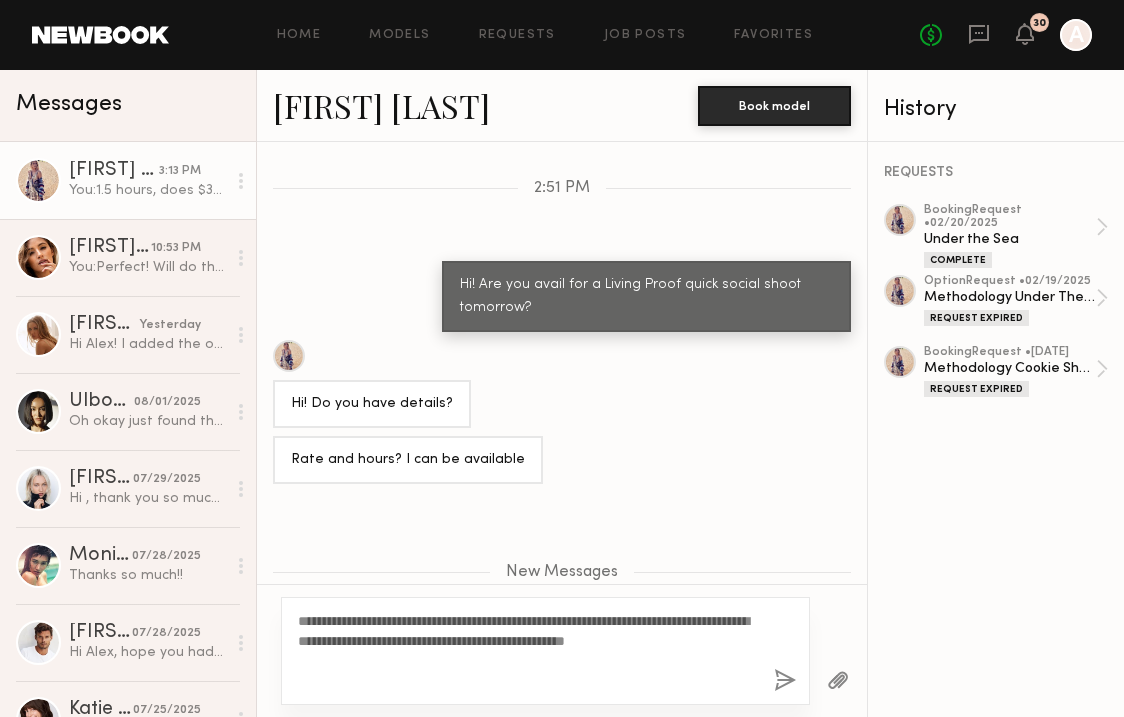 click 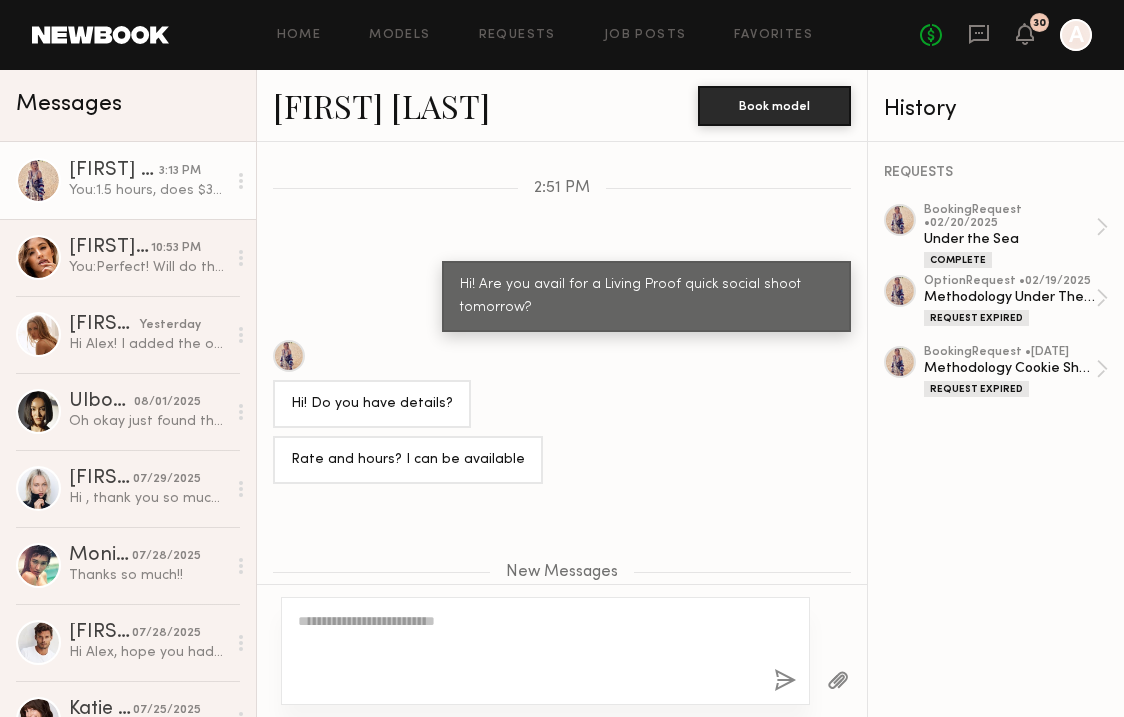 scroll, scrollTop: 2624, scrollLeft: 0, axis: vertical 